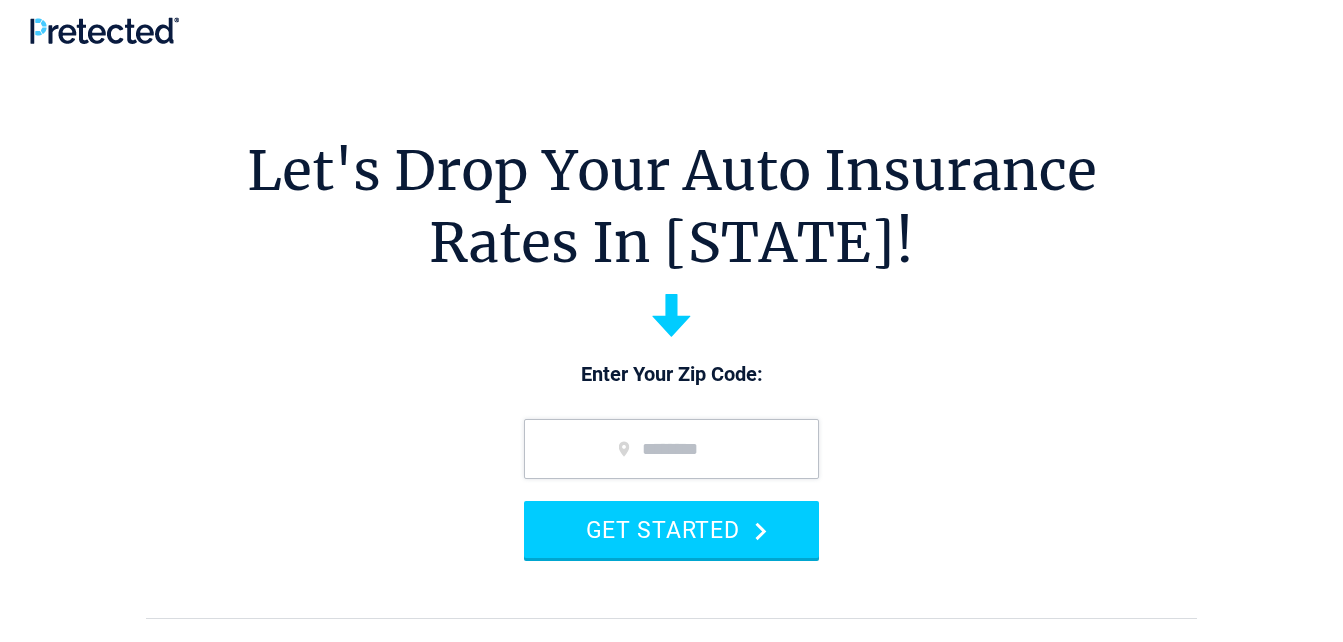 scroll, scrollTop: 0, scrollLeft: 0, axis: both 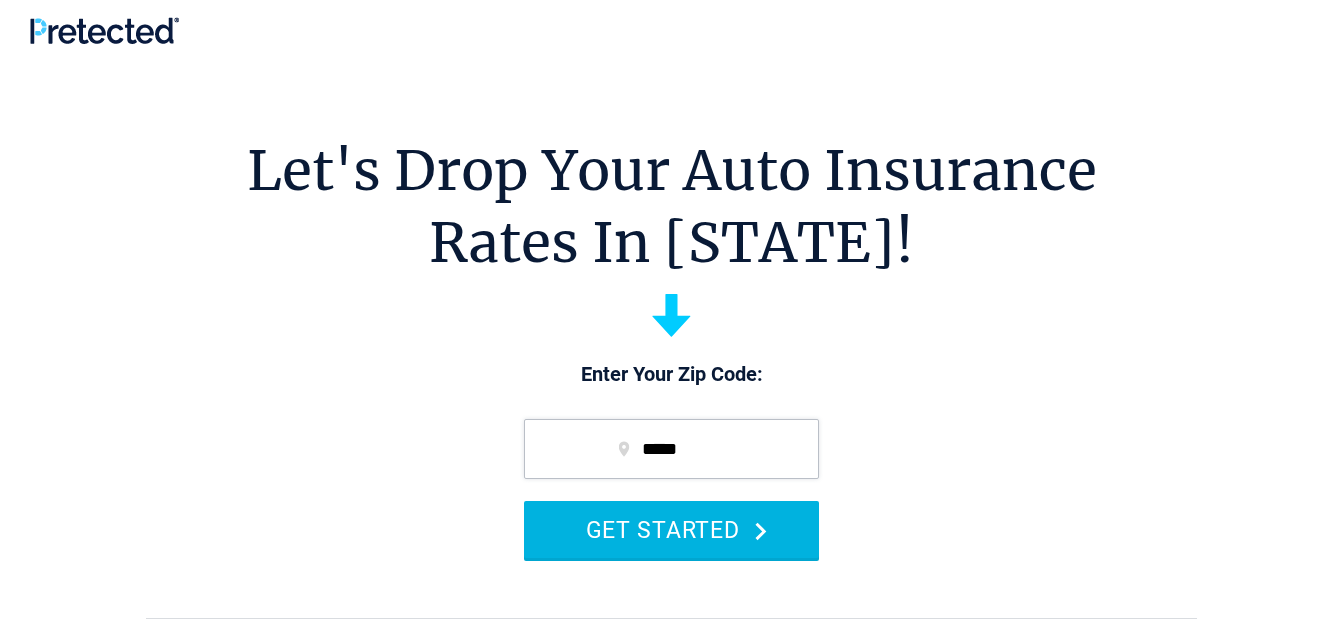 click on "GET STARTED" at bounding box center [671, 529] 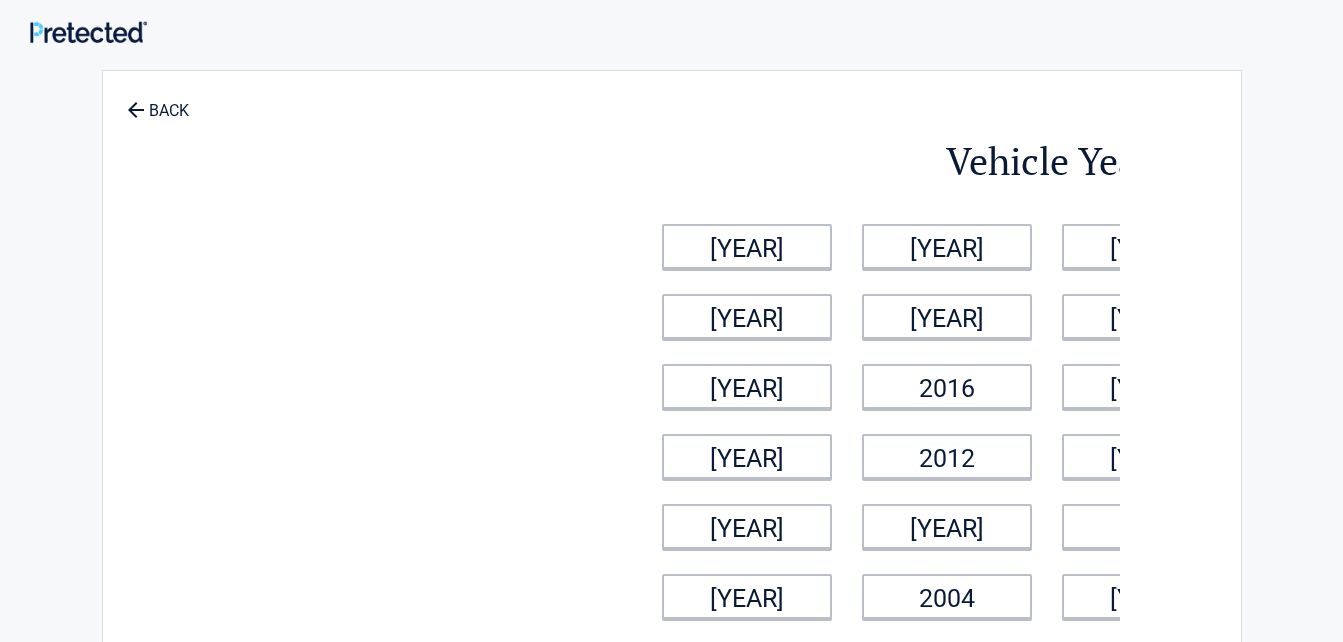 scroll, scrollTop: 0, scrollLeft: 0, axis: both 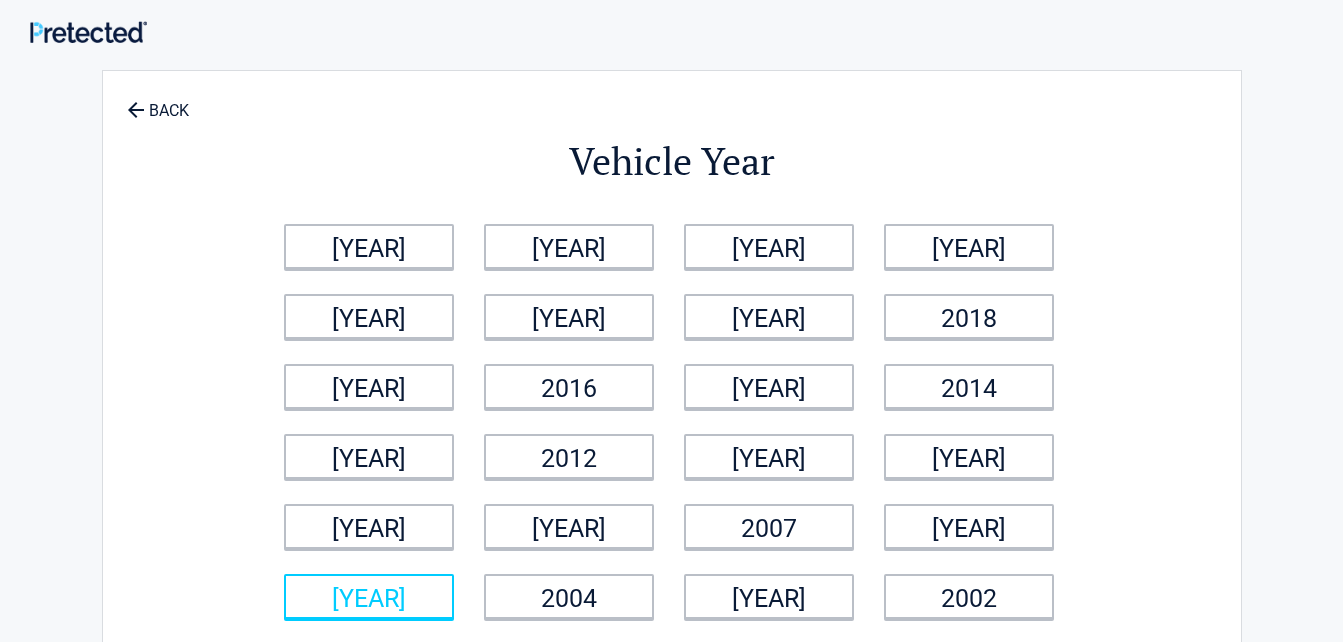 click on "[YEAR]" at bounding box center [369, 246] 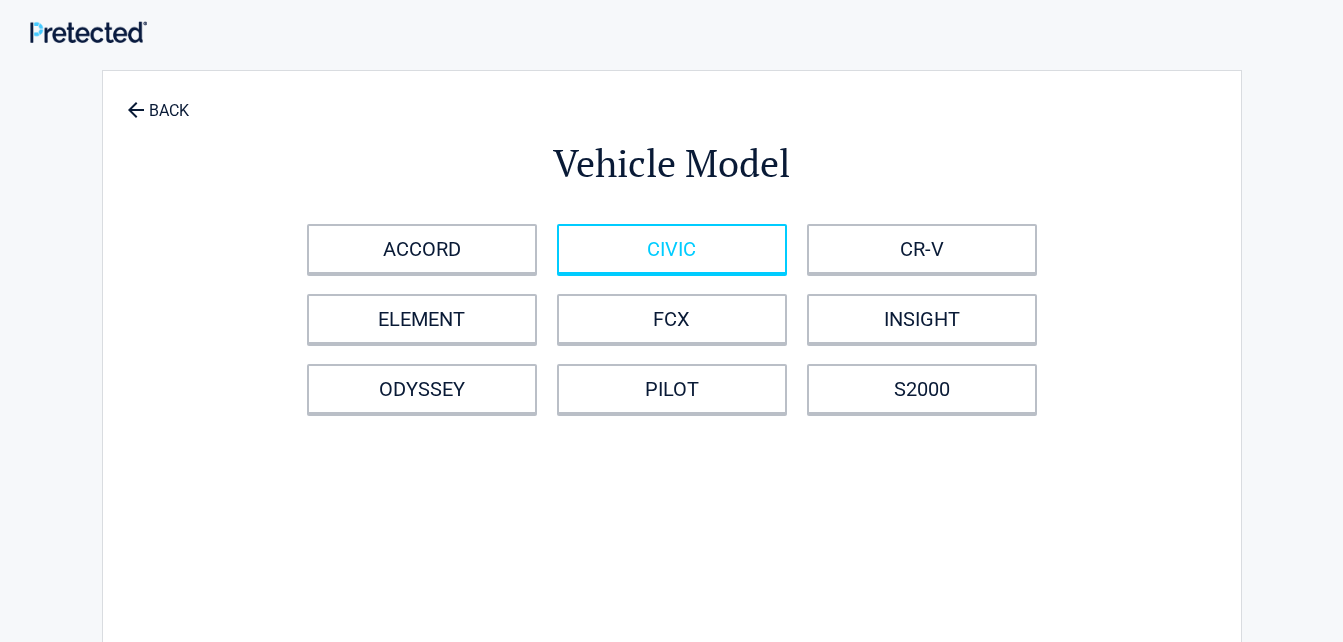 click on "CIVIC" at bounding box center [672, 249] 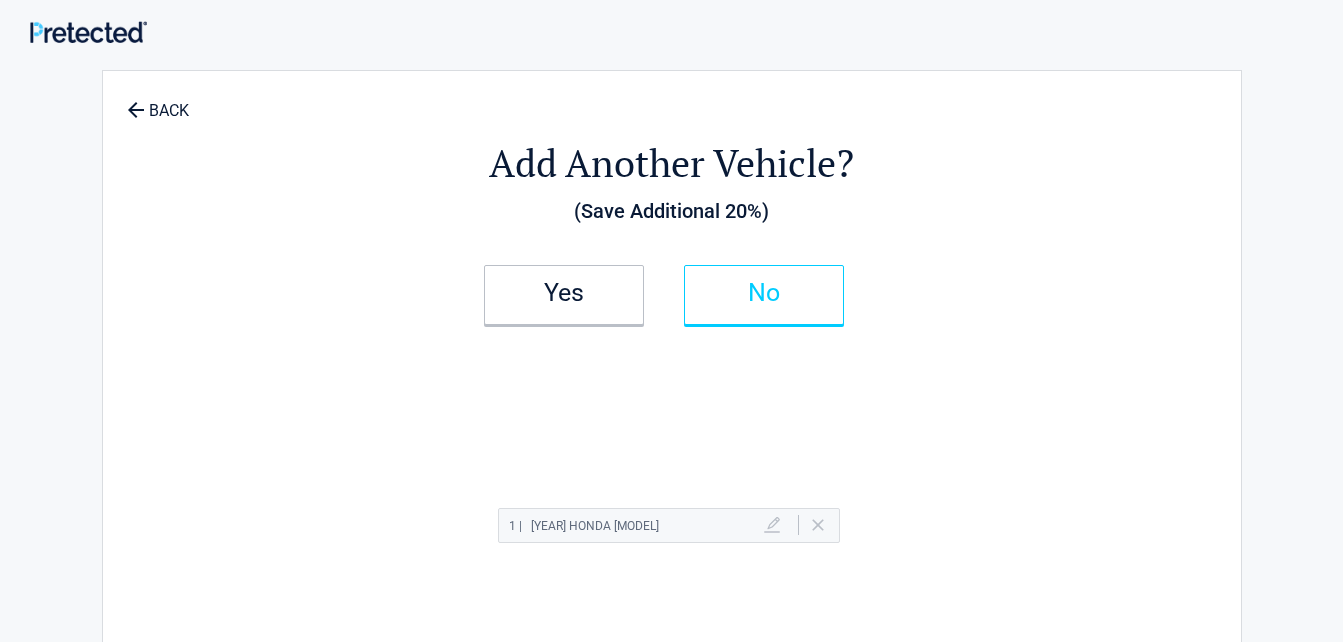 click on "No" at bounding box center [564, 293] 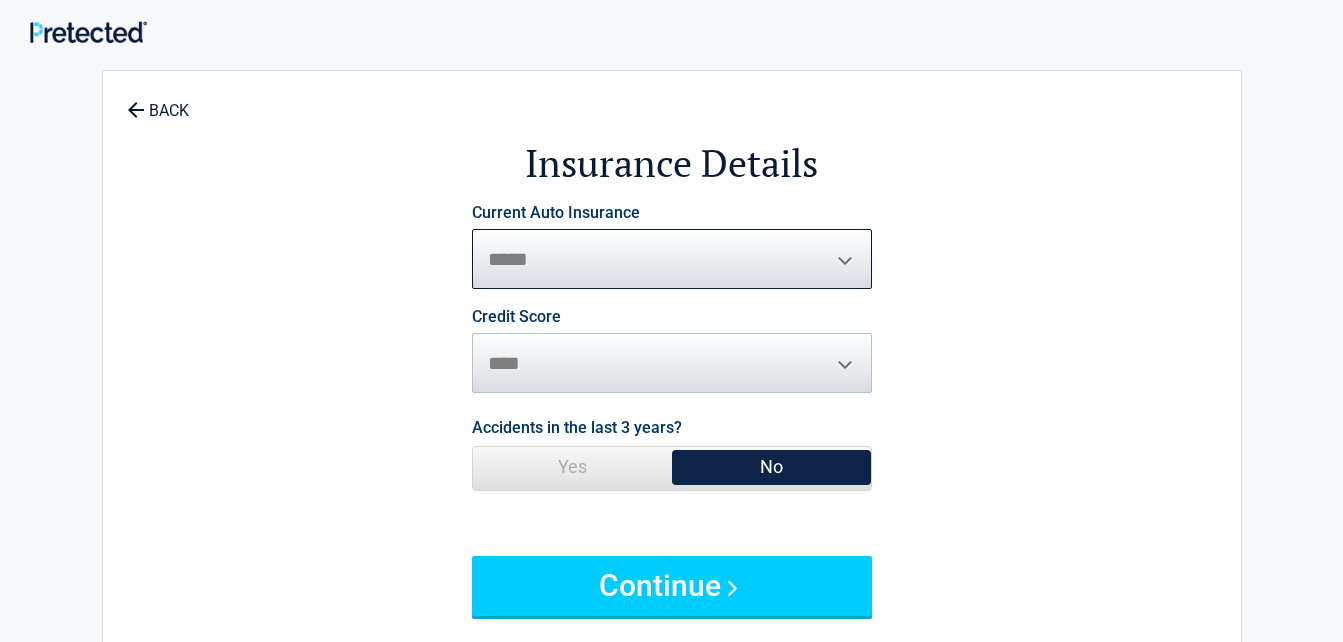 click on "**********" at bounding box center [672, 259] 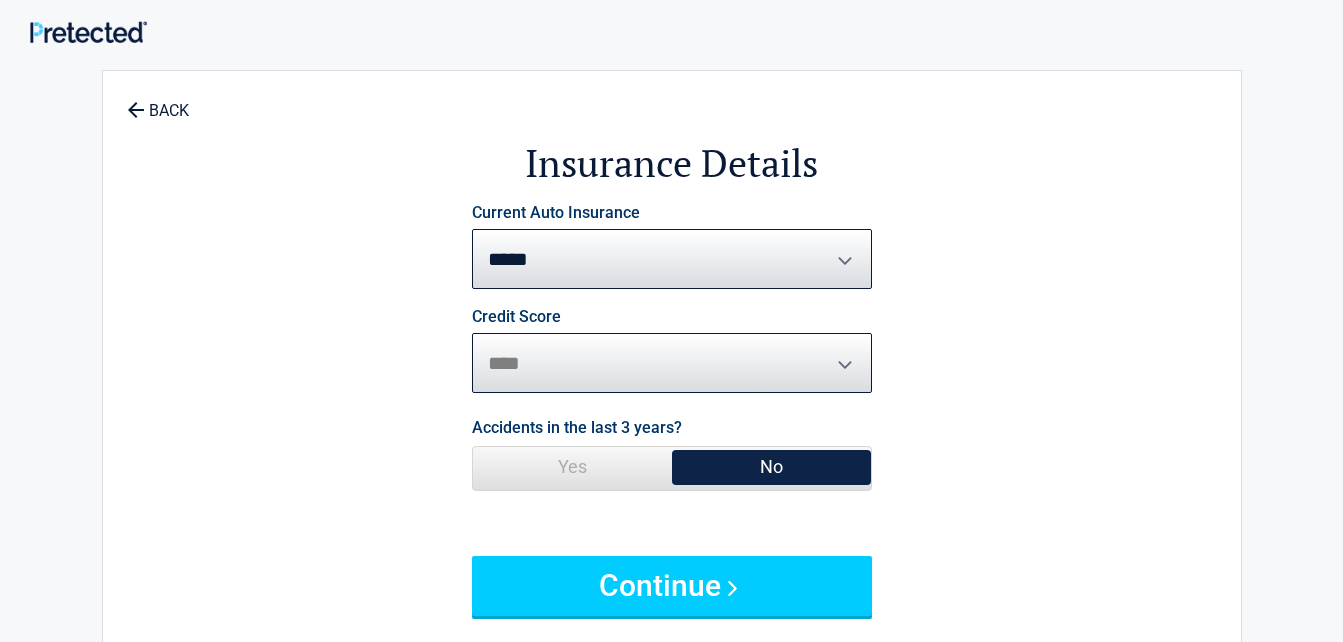 click on "**********" at bounding box center (672, 363) 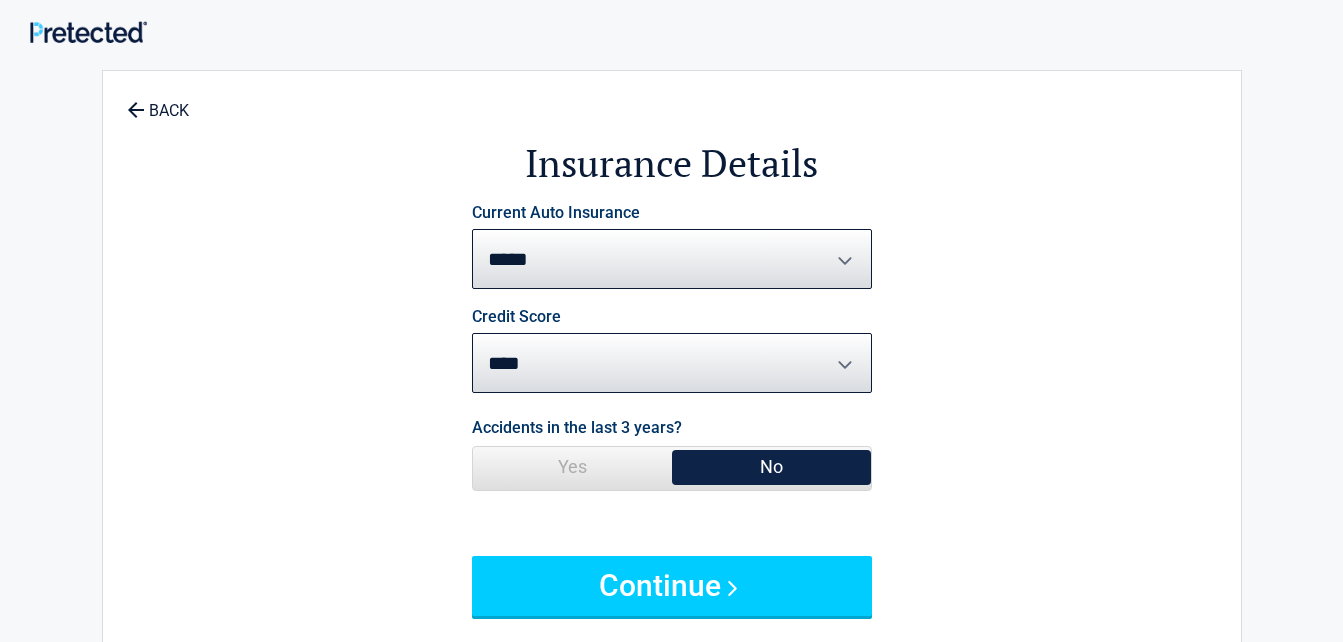 click on "No" at bounding box center [771, 467] 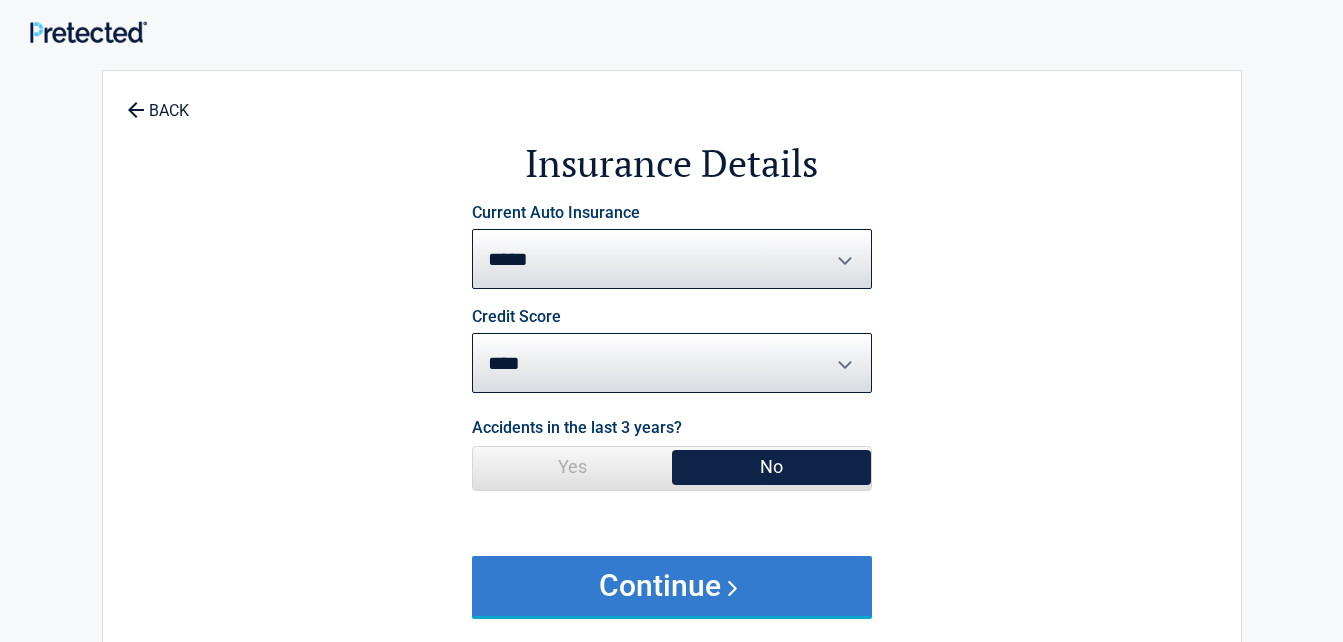 click on "Continue" at bounding box center (672, 586) 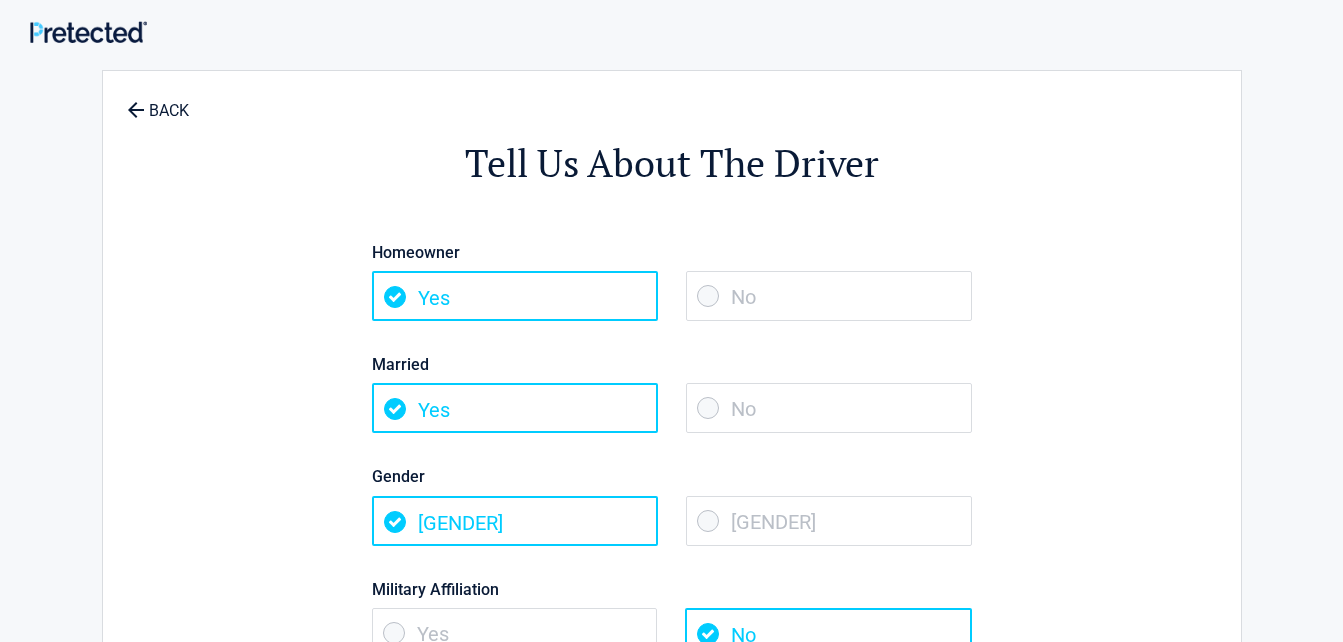 click on "No" at bounding box center (829, 296) 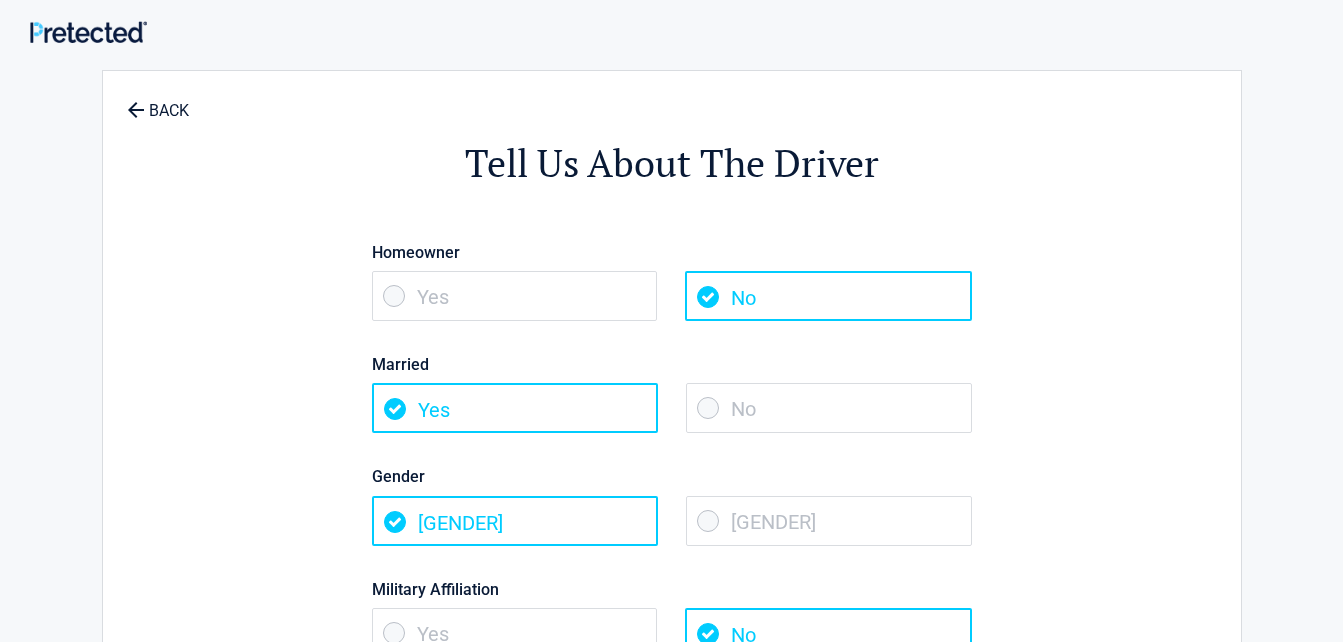 click on "No" at bounding box center [829, 408] 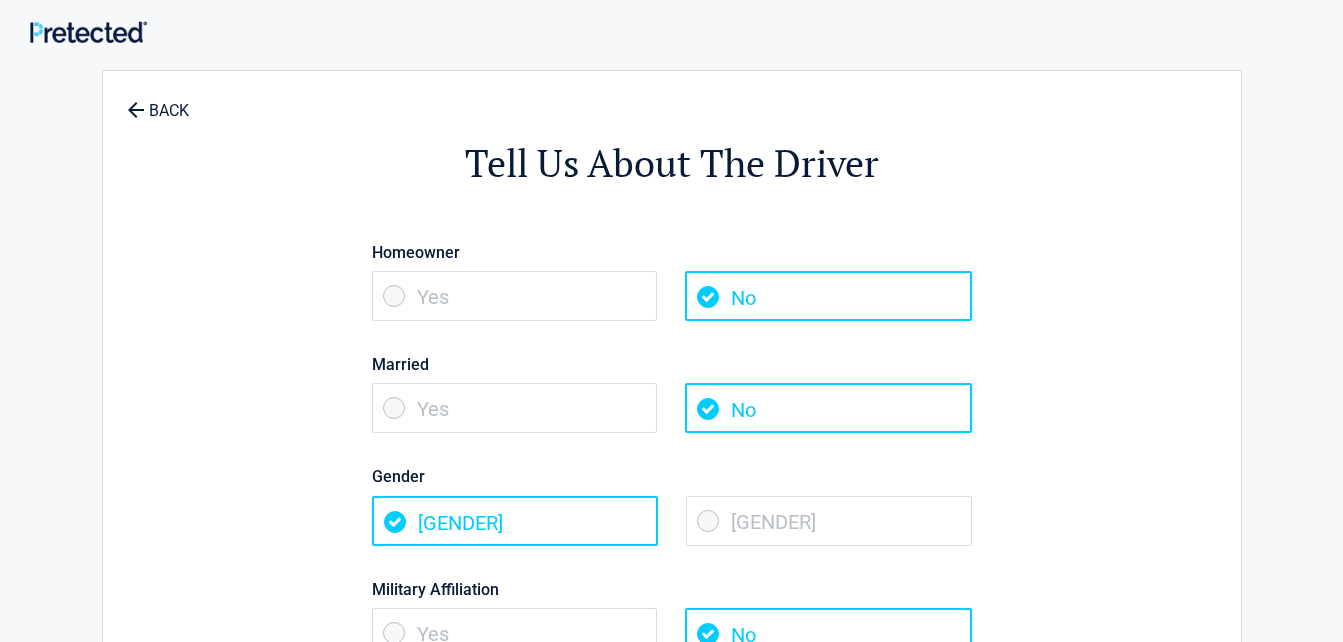 click on "[GENDER]" at bounding box center [829, 521] 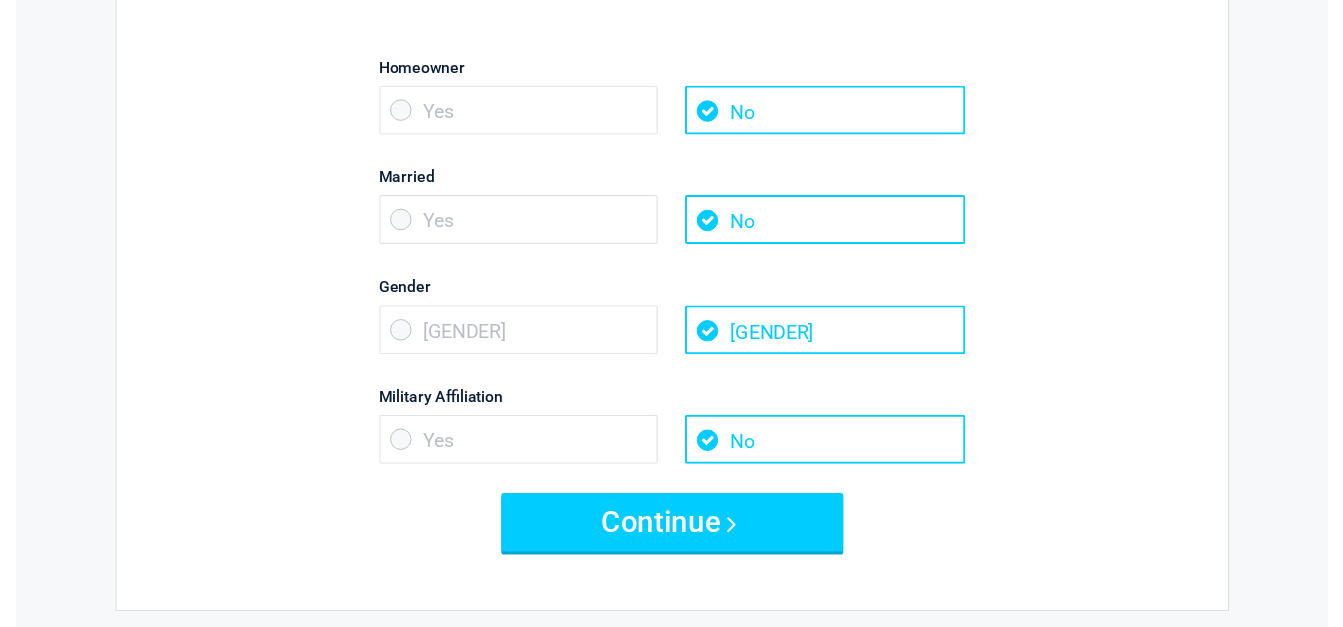 scroll, scrollTop: 200, scrollLeft: 0, axis: vertical 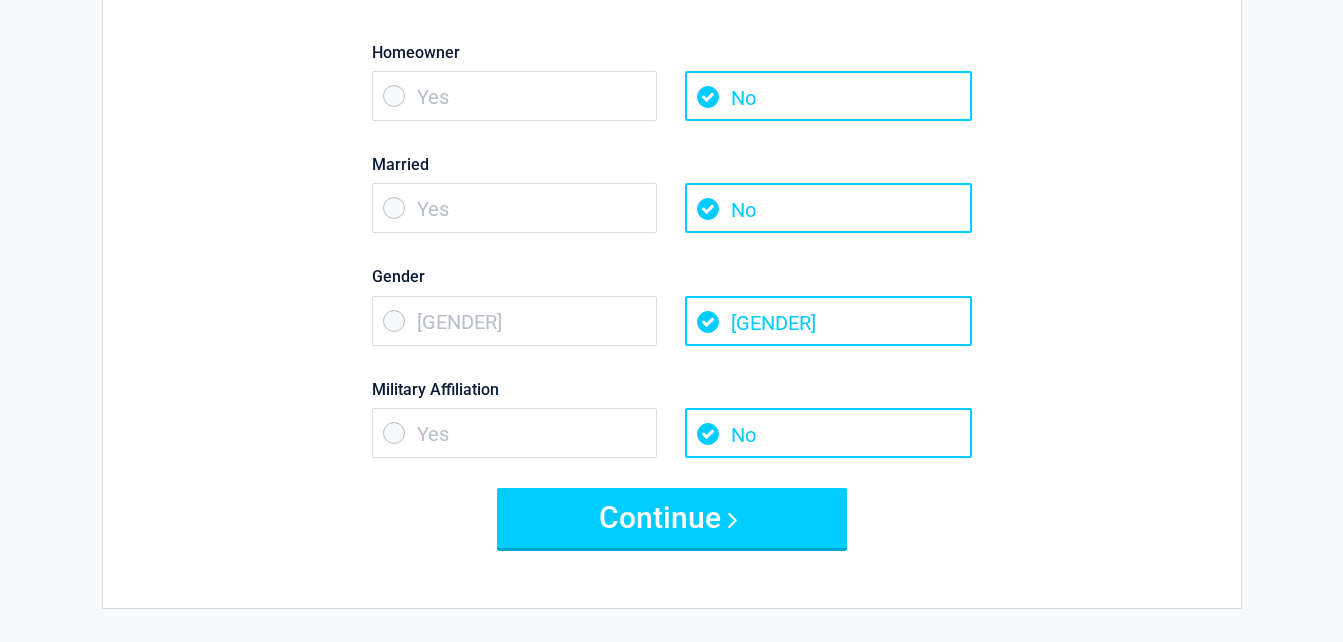 click on "No" at bounding box center [828, 96] 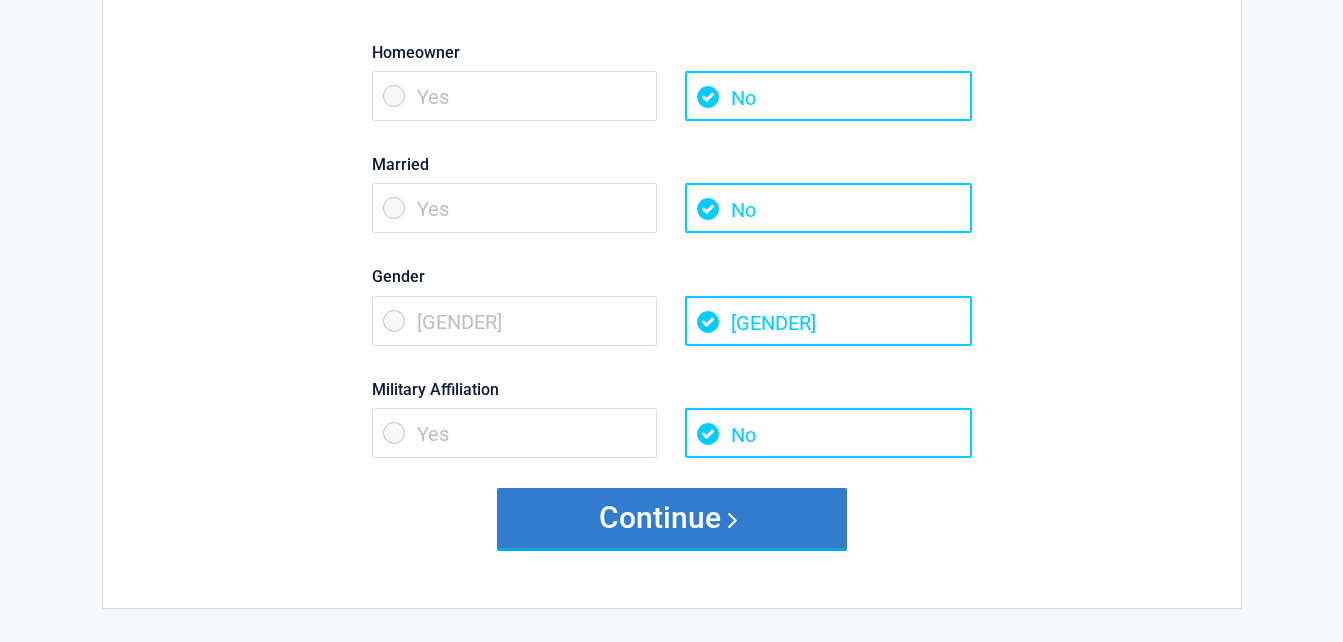 click on "Continue" at bounding box center [672, 518] 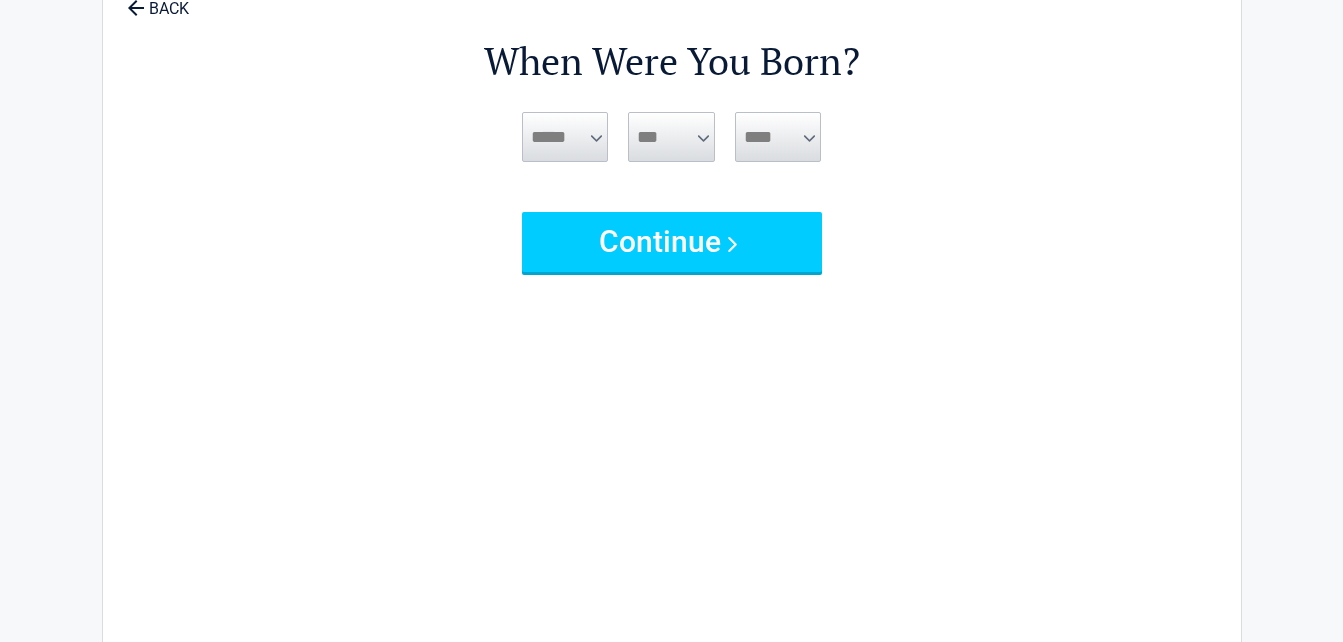 scroll, scrollTop: 0, scrollLeft: 0, axis: both 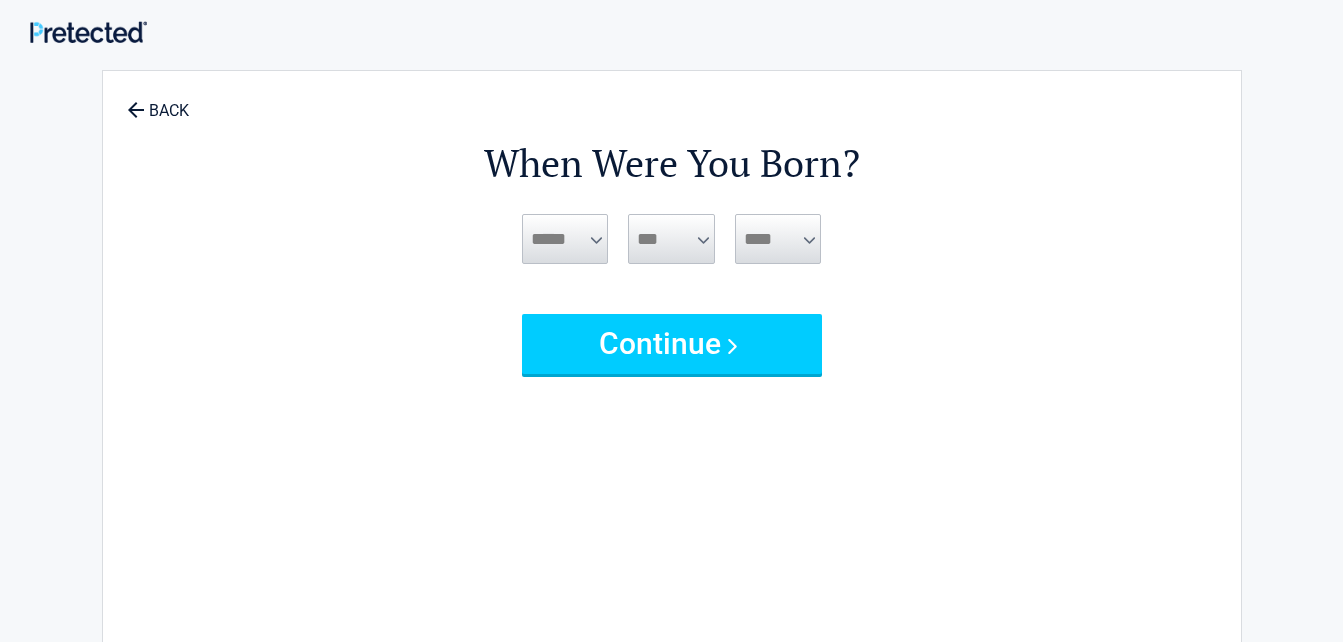 click on "*****" at bounding box center [565, 239] 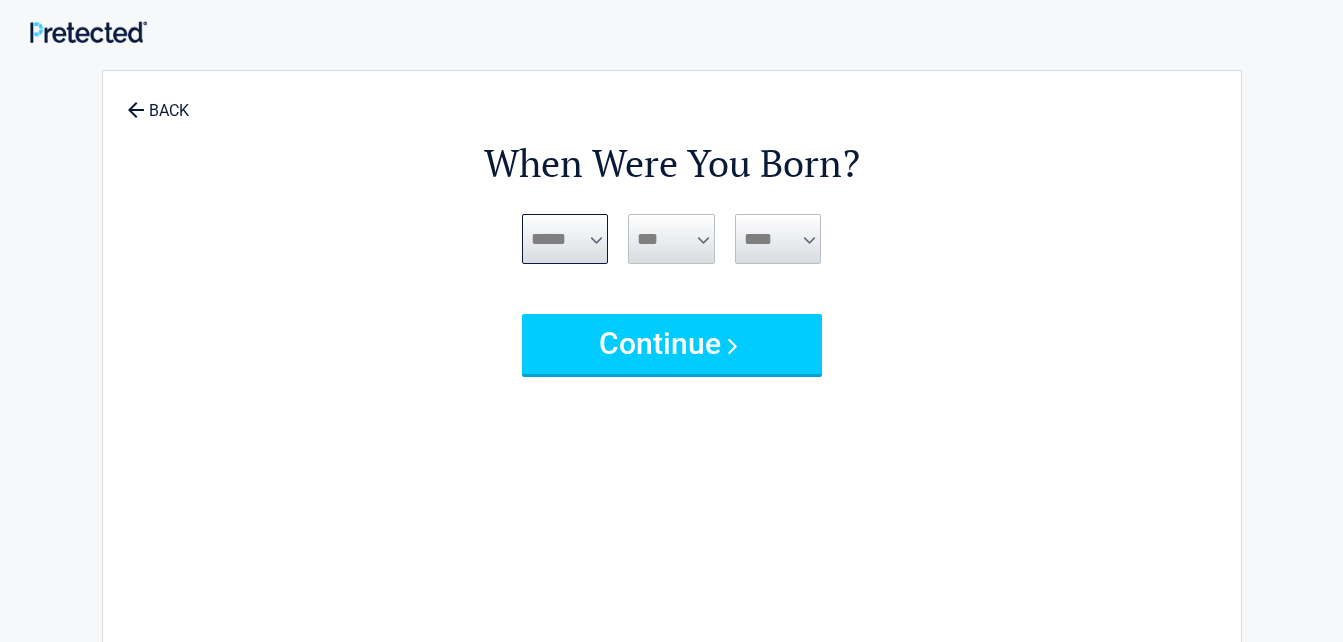 click on "*****" at bounding box center [565, 239] 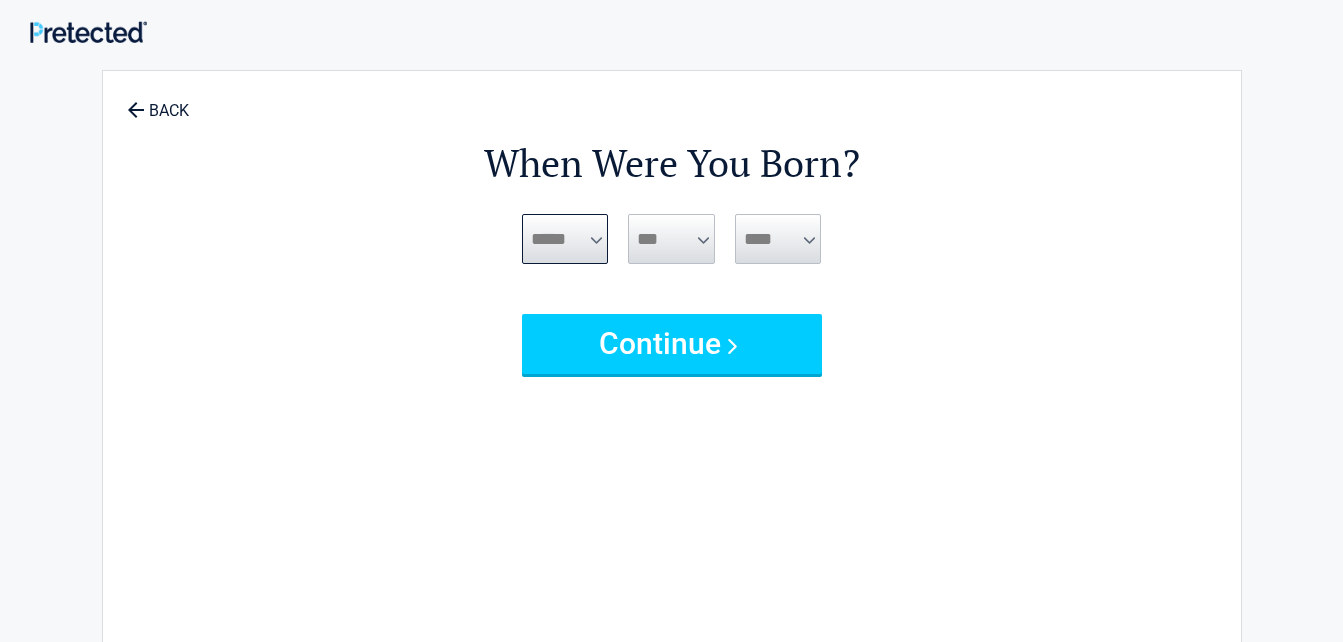 select on "*" 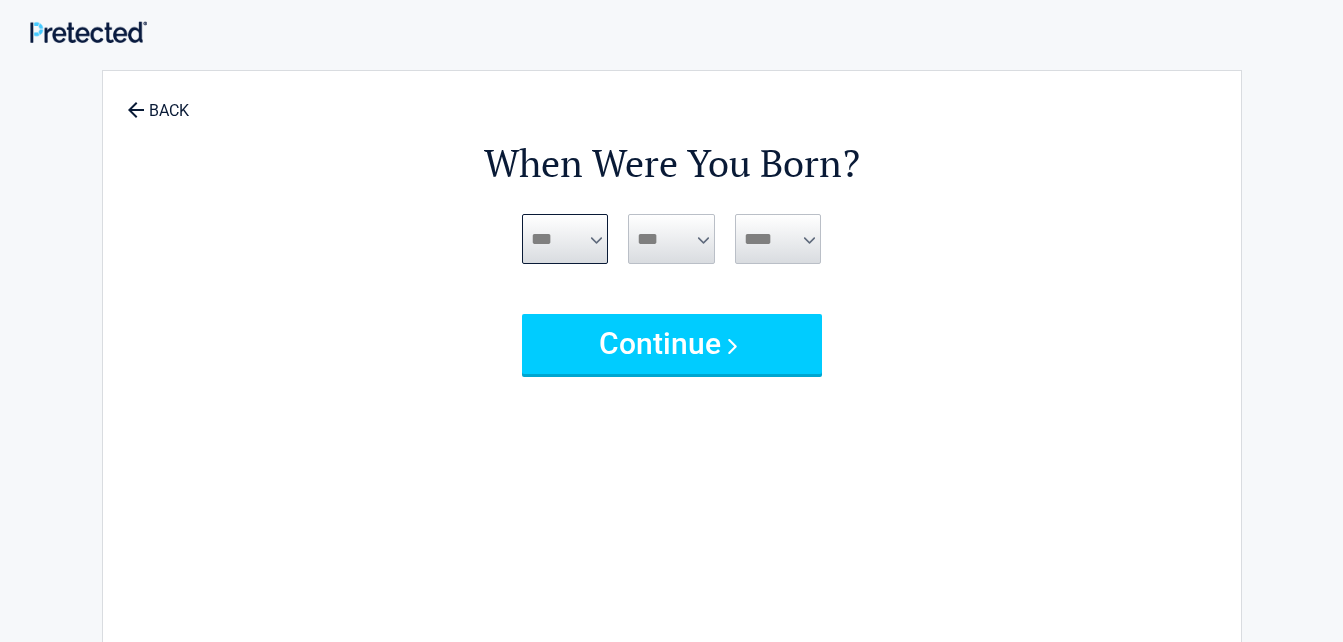 click on "*****" at bounding box center (565, 239) 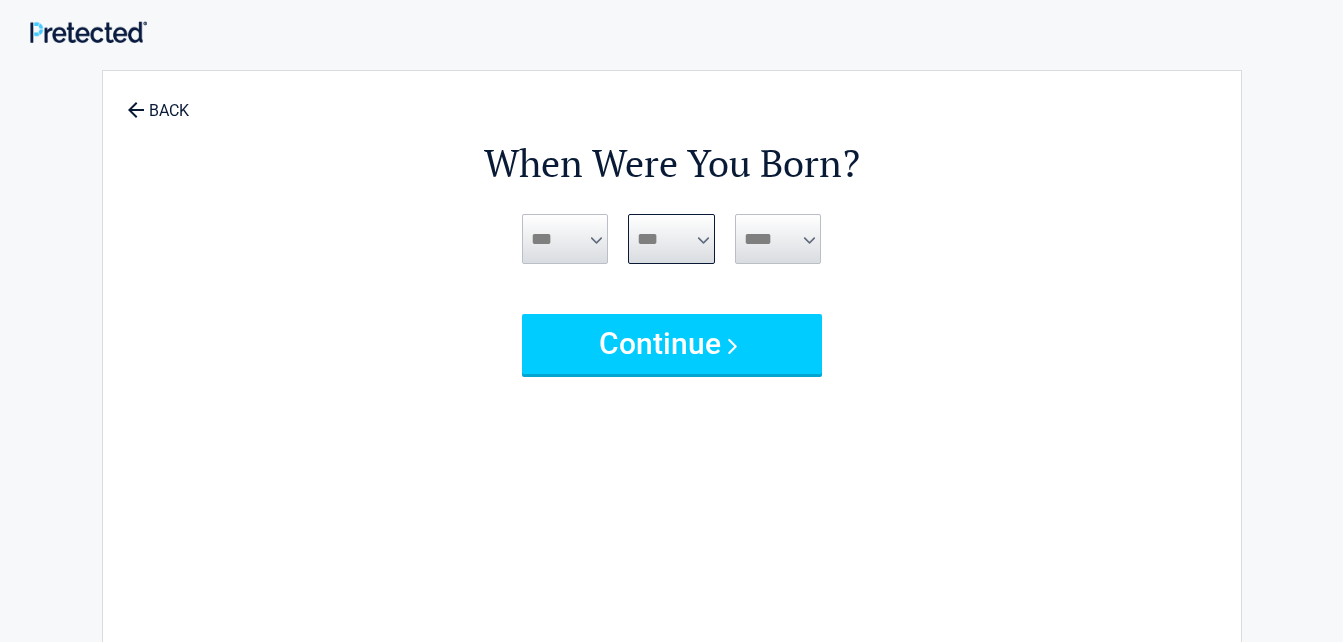 click on "****" at bounding box center (671, 239) 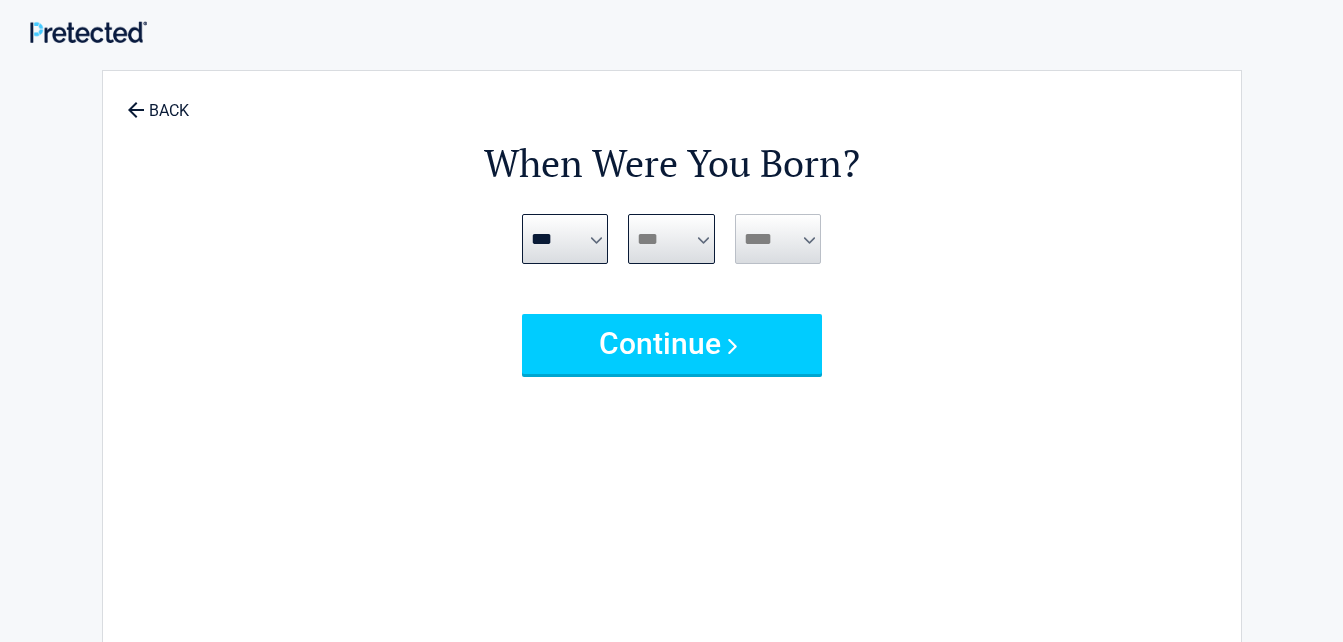 select on "**" 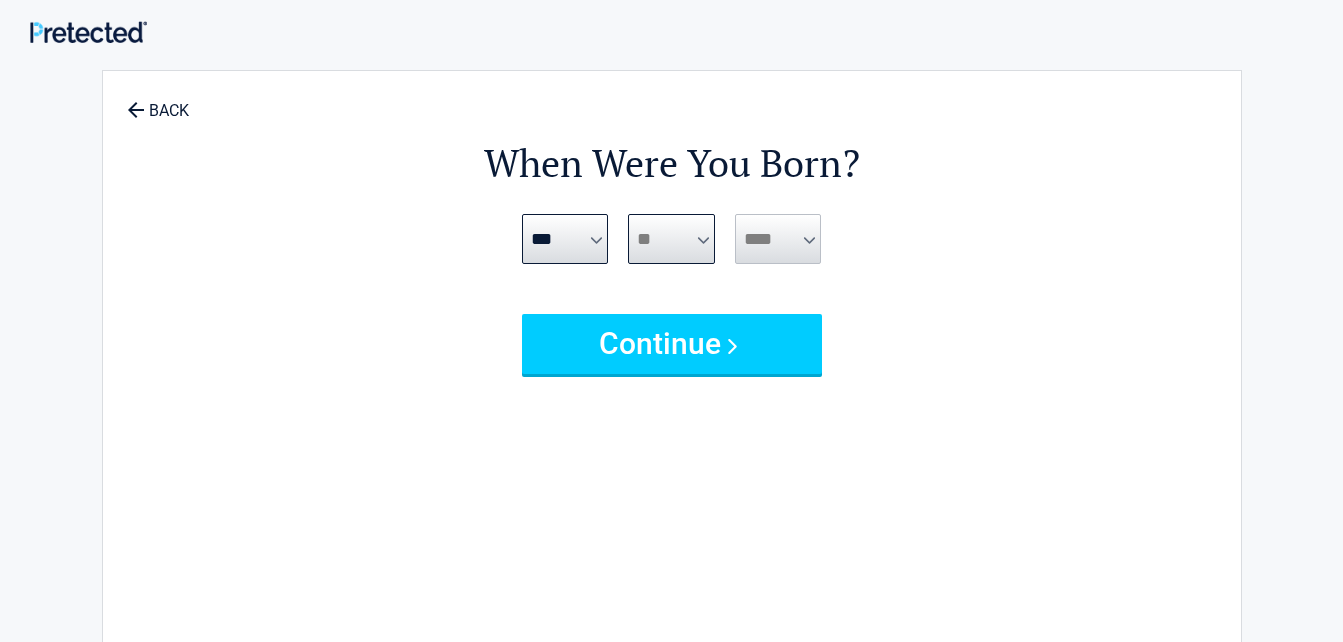 click on "****" at bounding box center (671, 239) 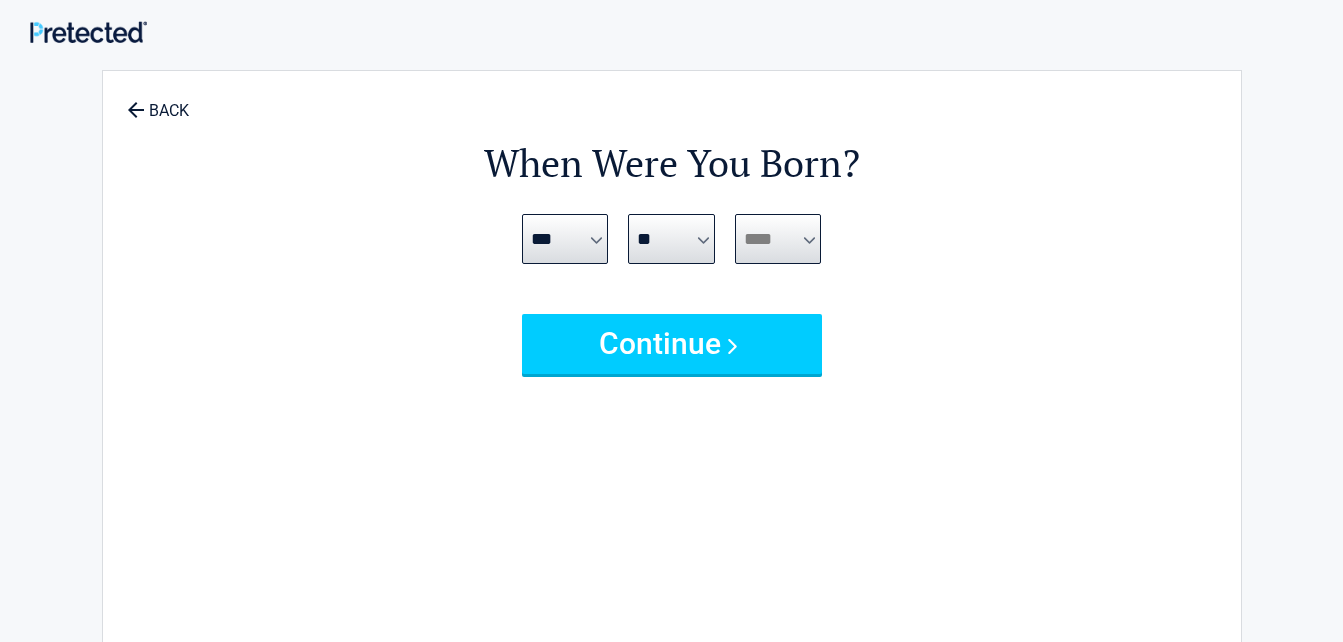 click on "****" at bounding box center [778, 239] 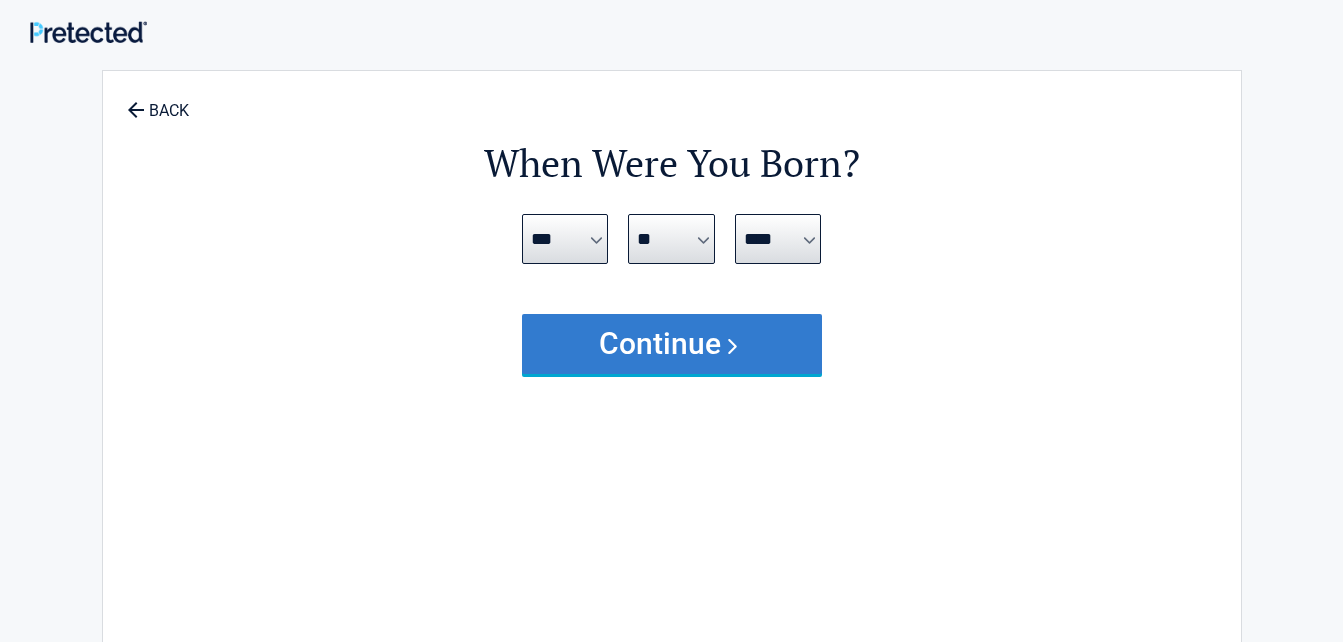 click on "Continue" at bounding box center [672, 344] 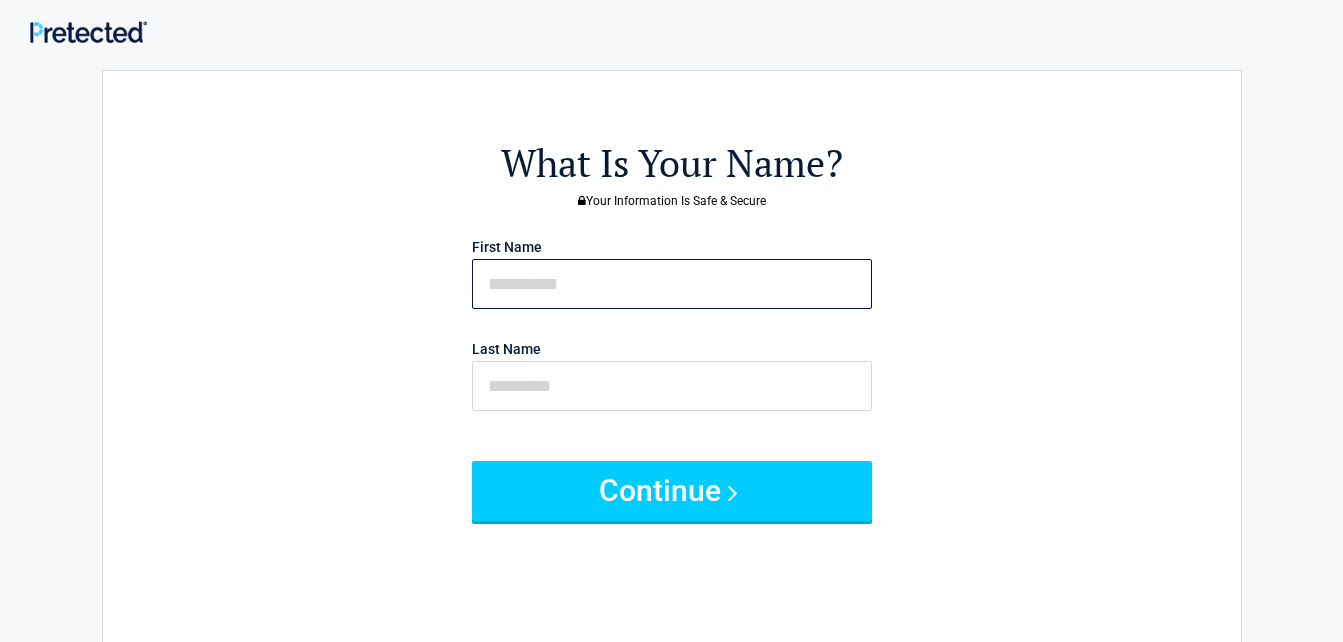 click at bounding box center [672, 284] 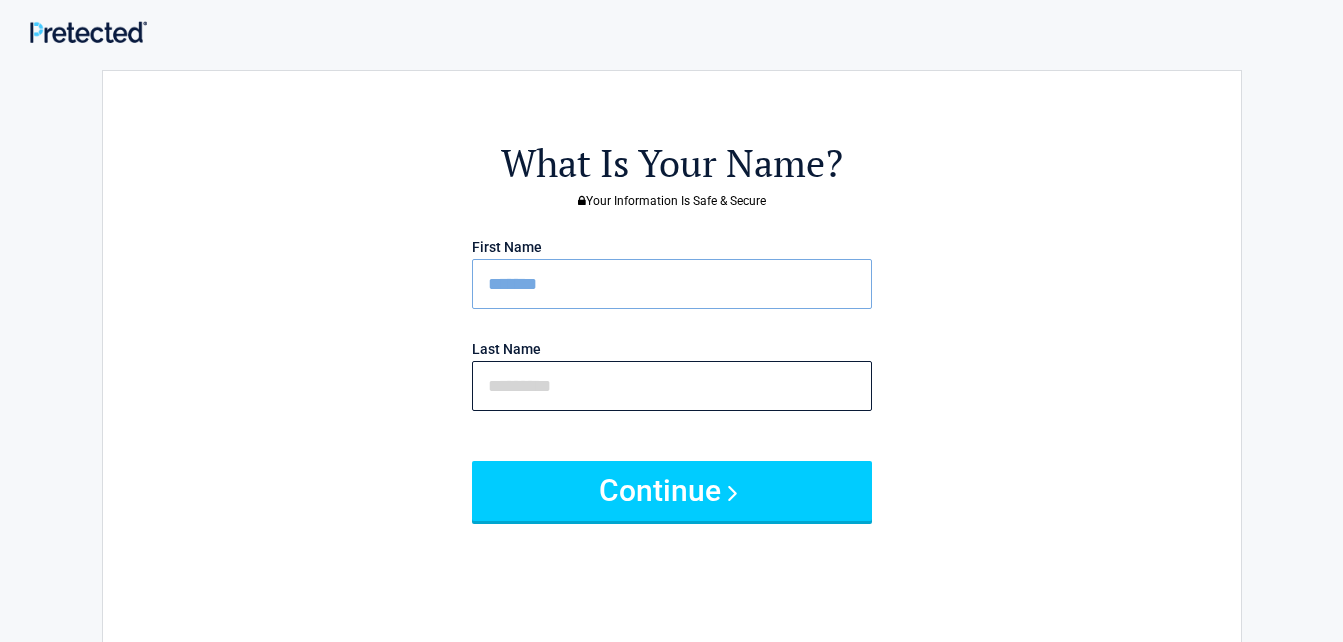 click at bounding box center [672, 386] 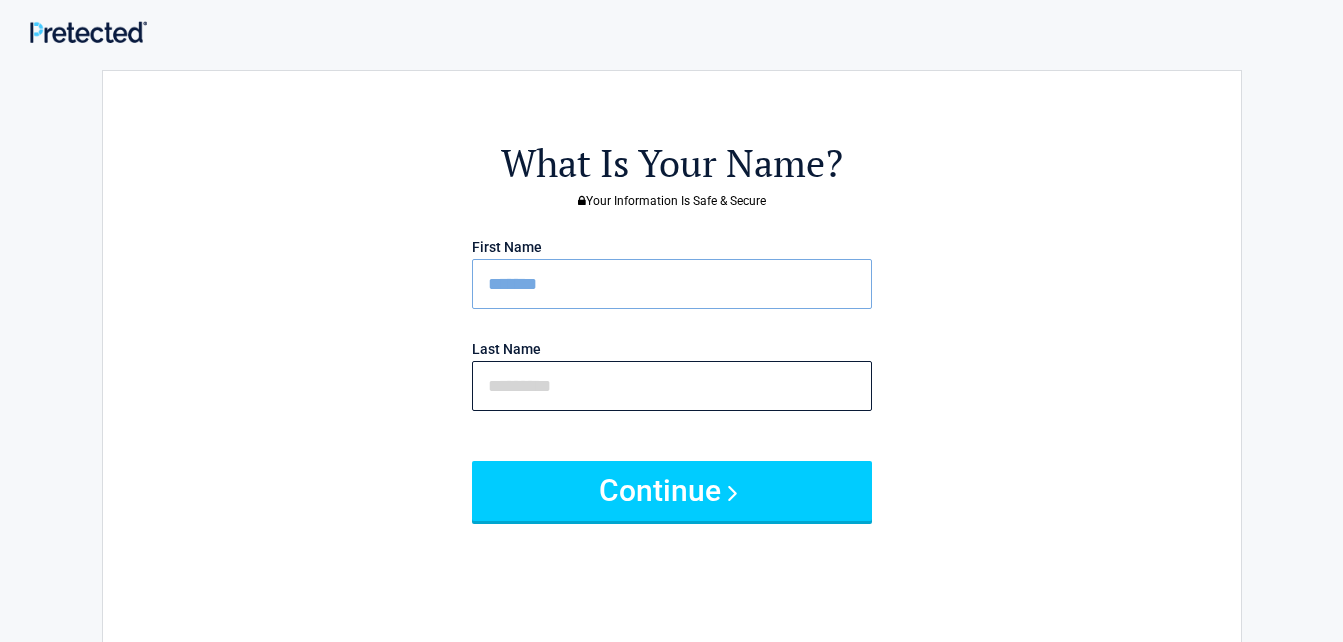 type on "********" 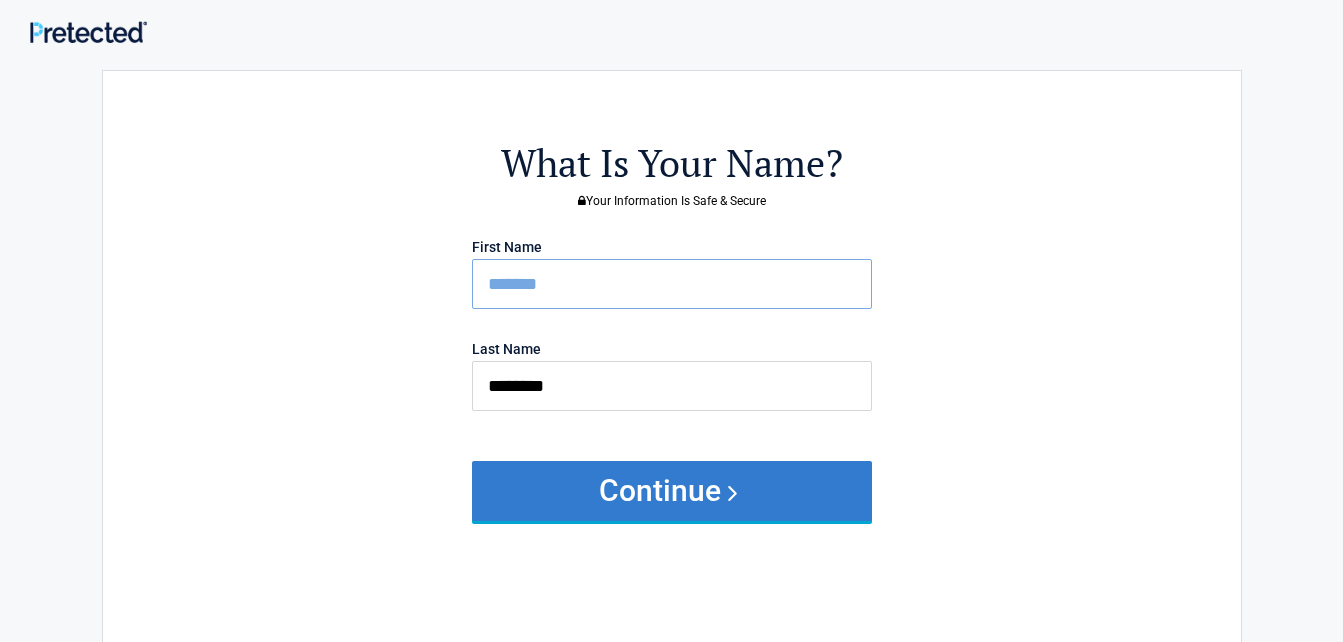 click on "Continue" at bounding box center (672, 491) 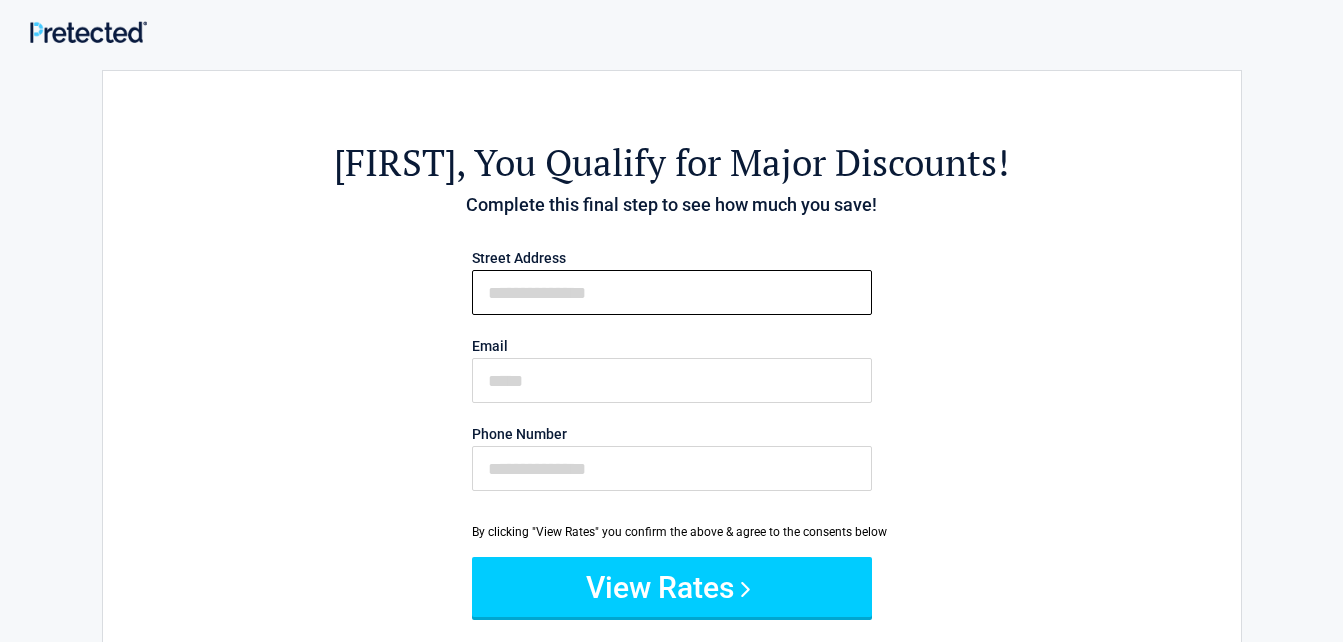 click on "First Name" at bounding box center [672, 292] 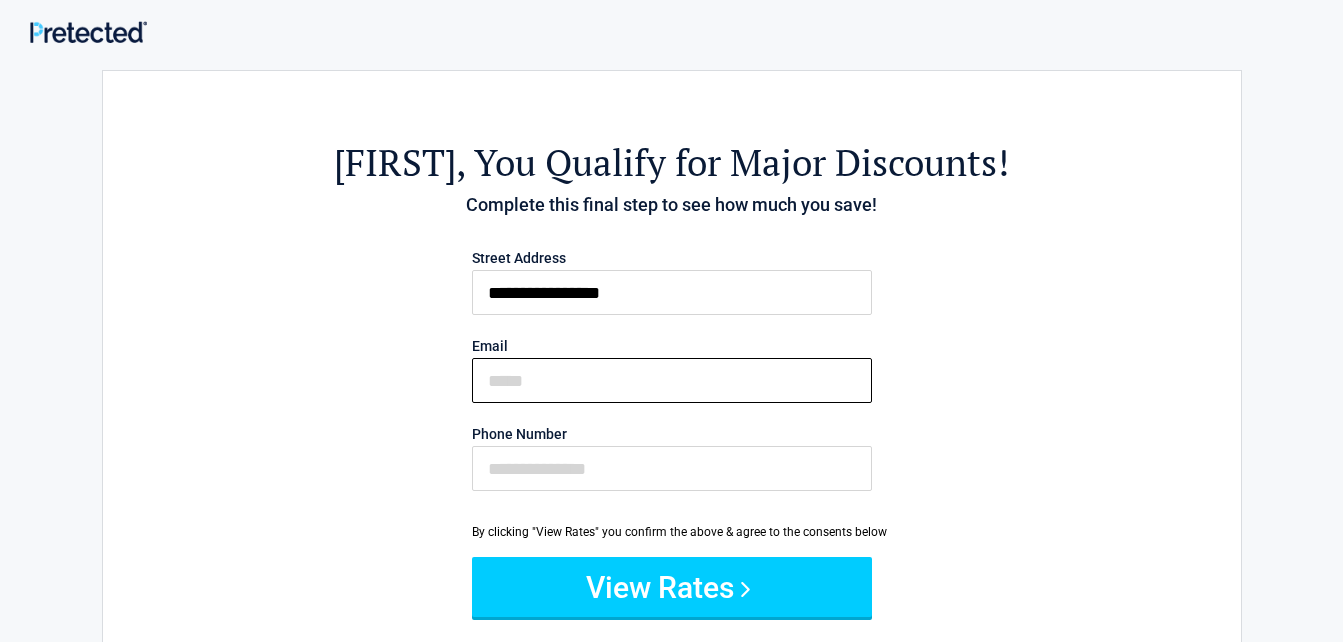 type on "**********" 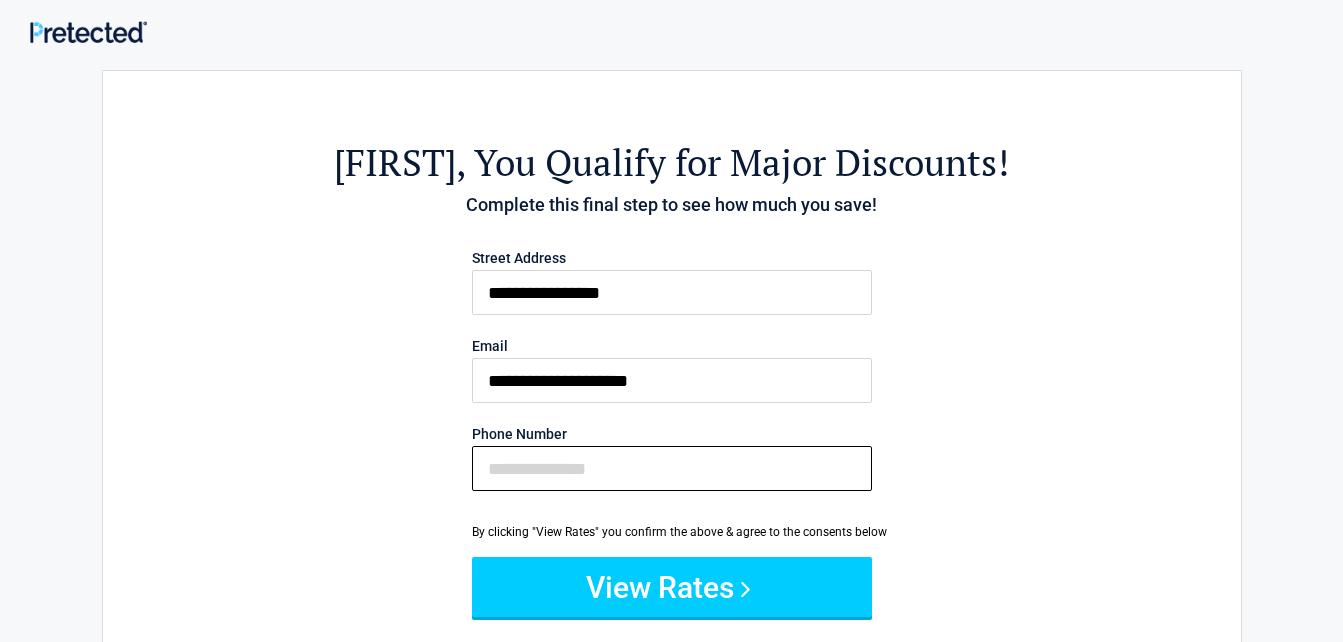 type on "**********" 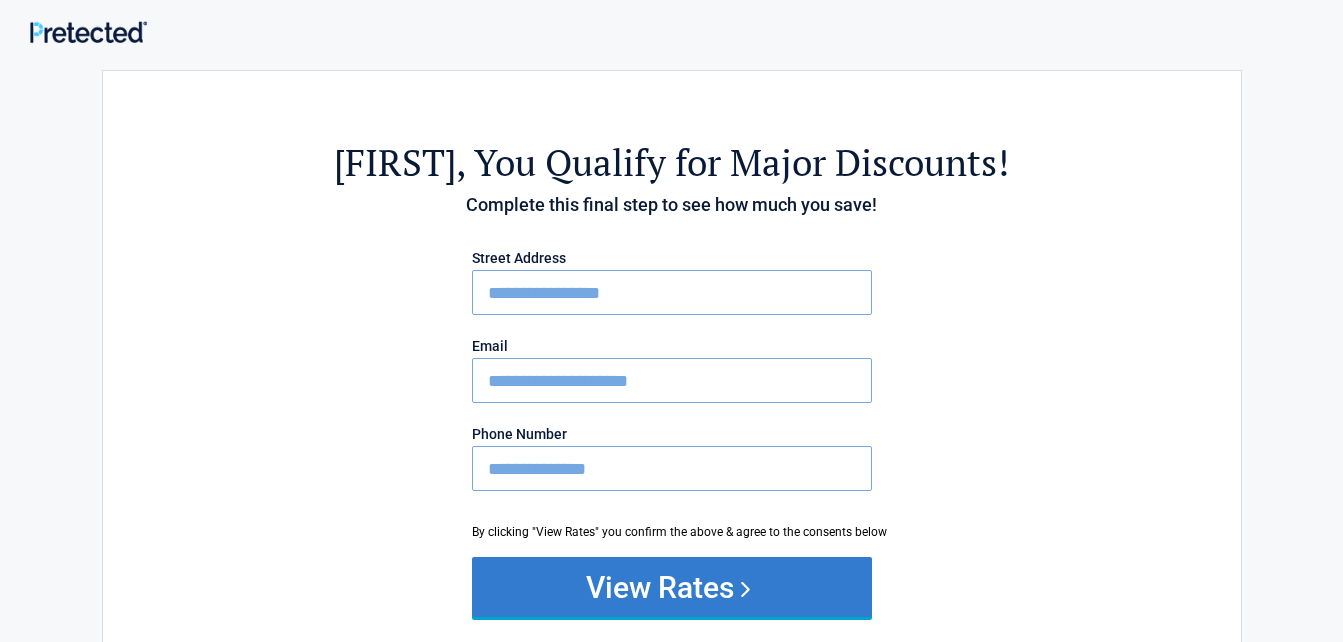 click on "View Rates" at bounding box center [672, 587] 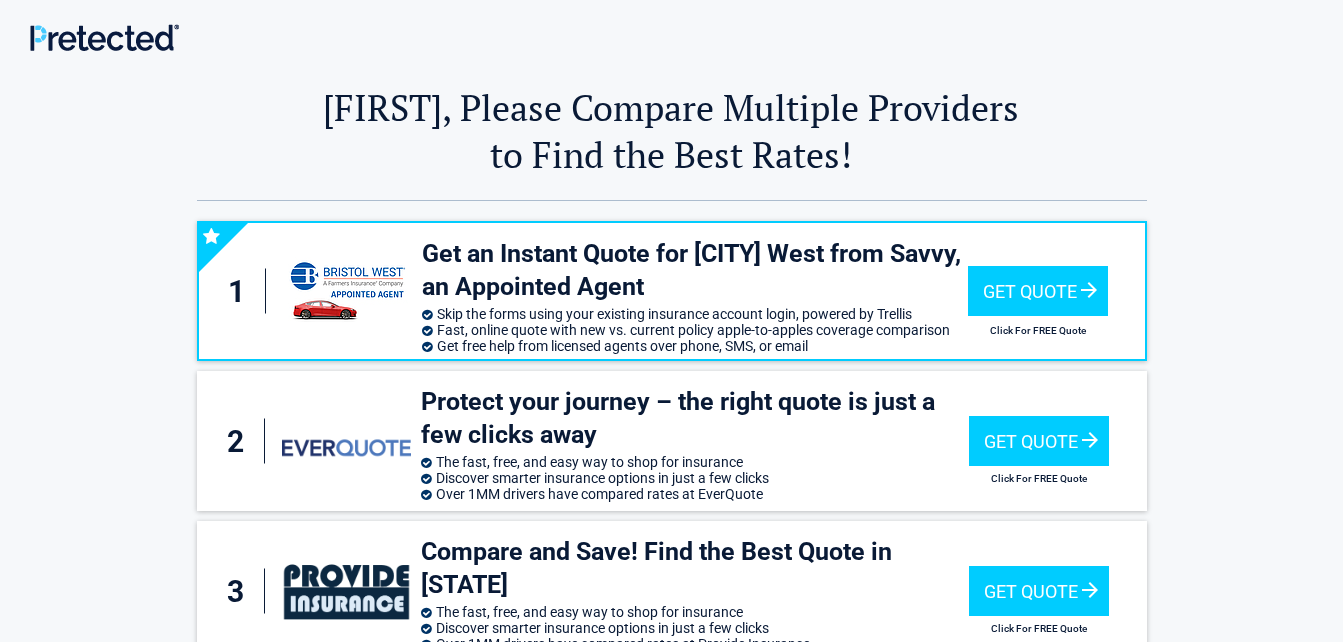 scroll, scrollTop: 0, scrollLeft: 0, axis: both 